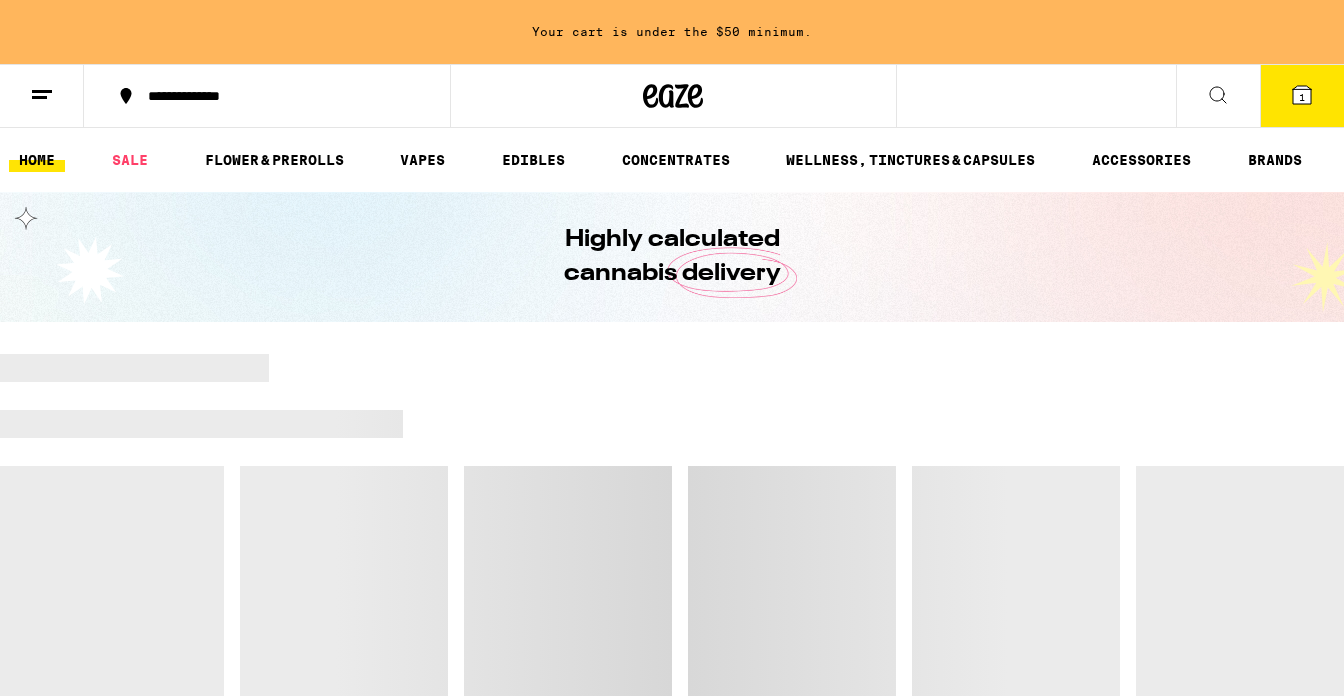 scroll, scrollTop: 0, scrollLeft: 0, axis: both 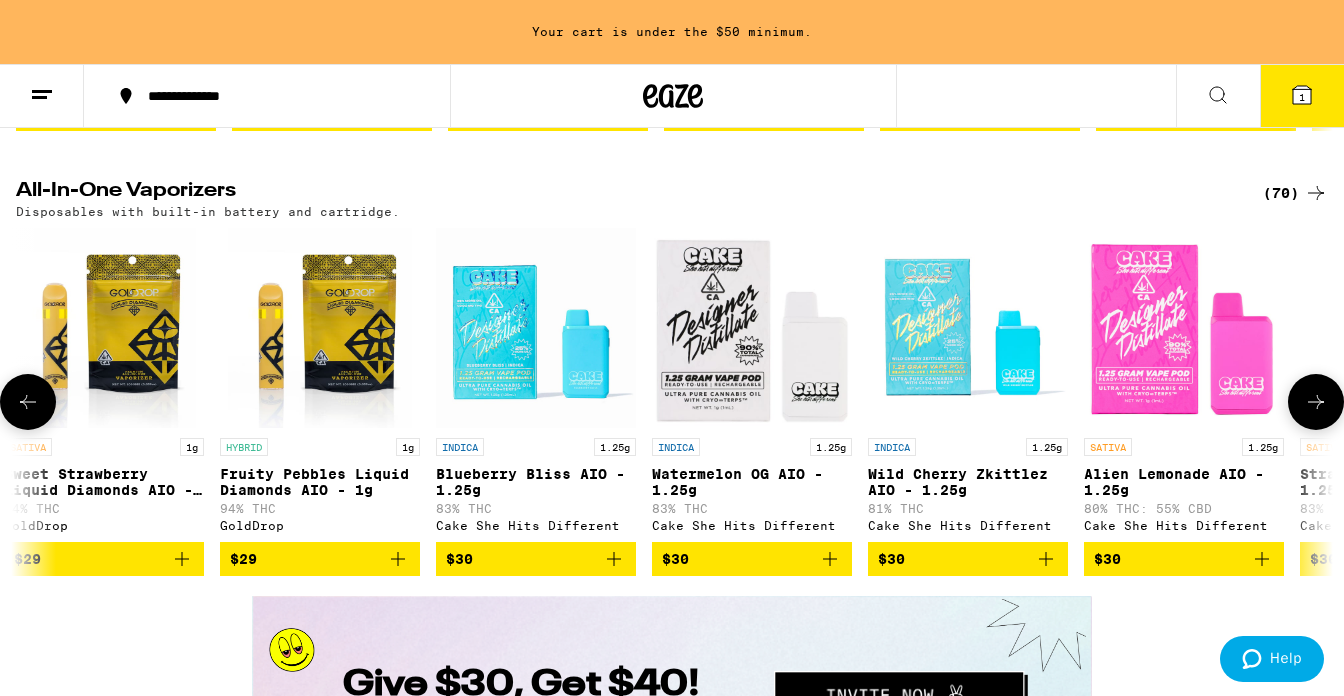 click on "$30" at bounding box center (1184, 559) 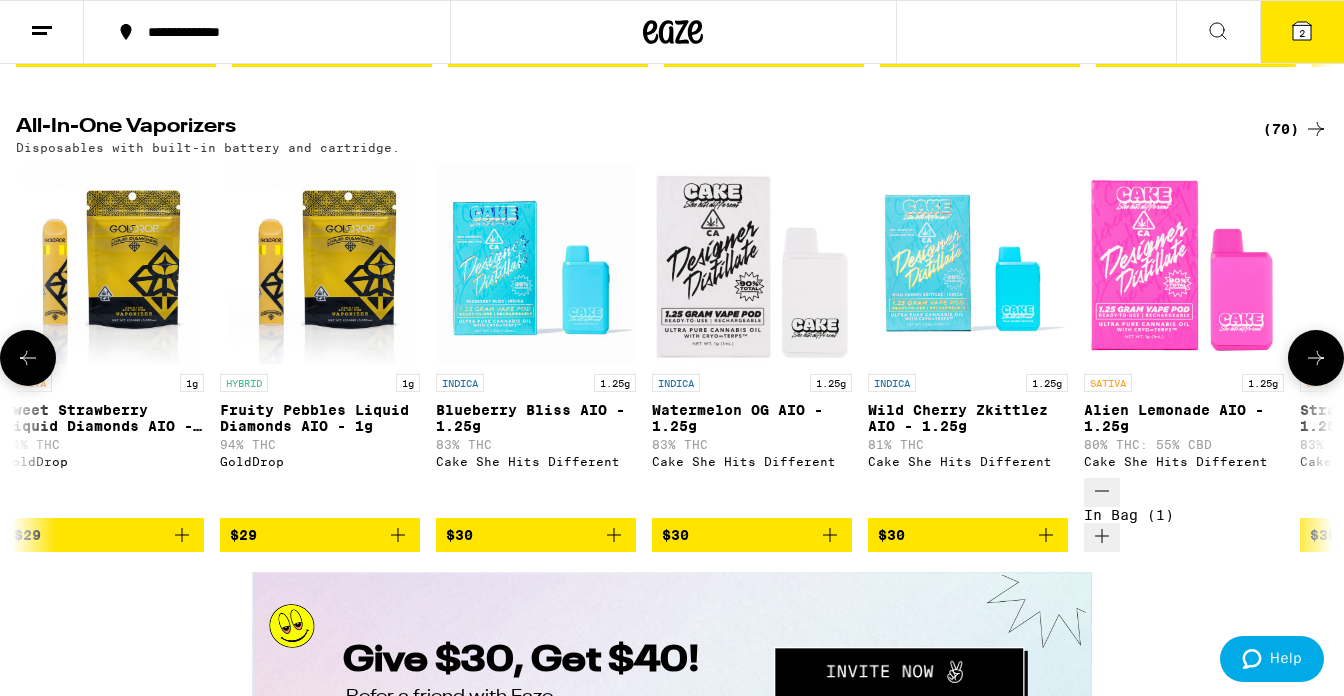 scroll, scrollTop: 2389, scrollLeft: 0, axis: vertical 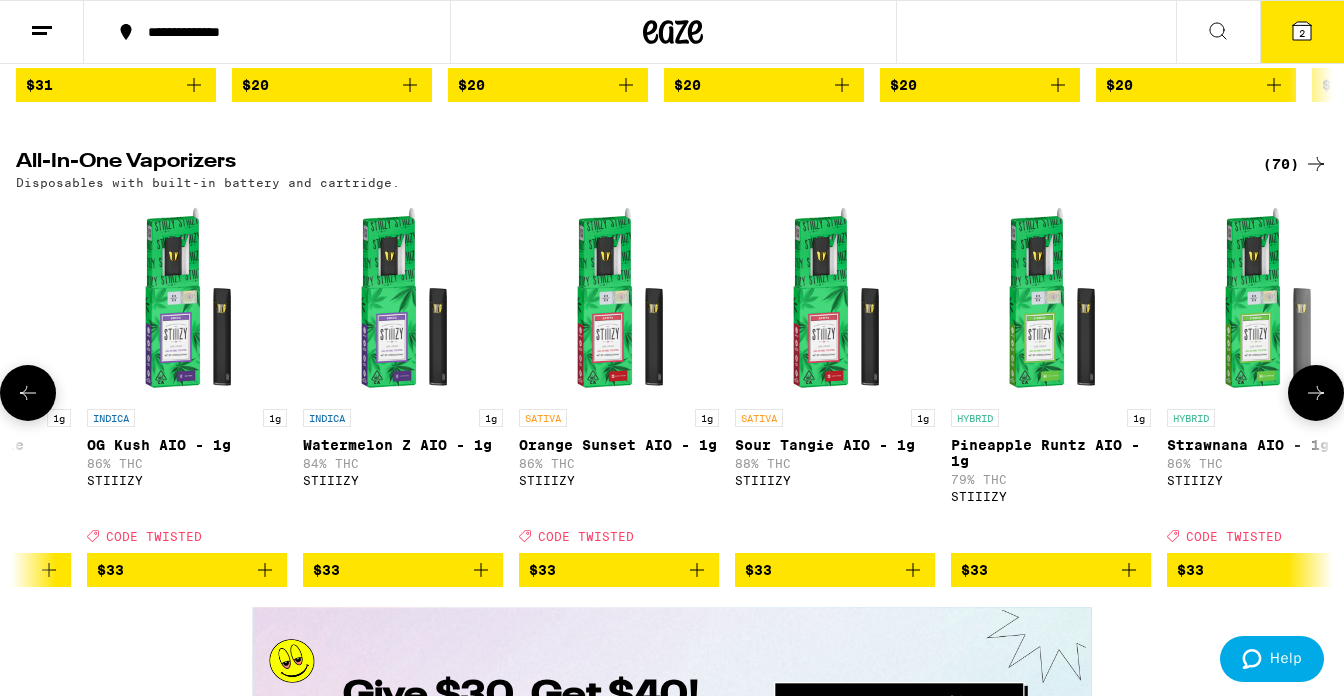 click on "$33" at bounding box center [1267, 570] 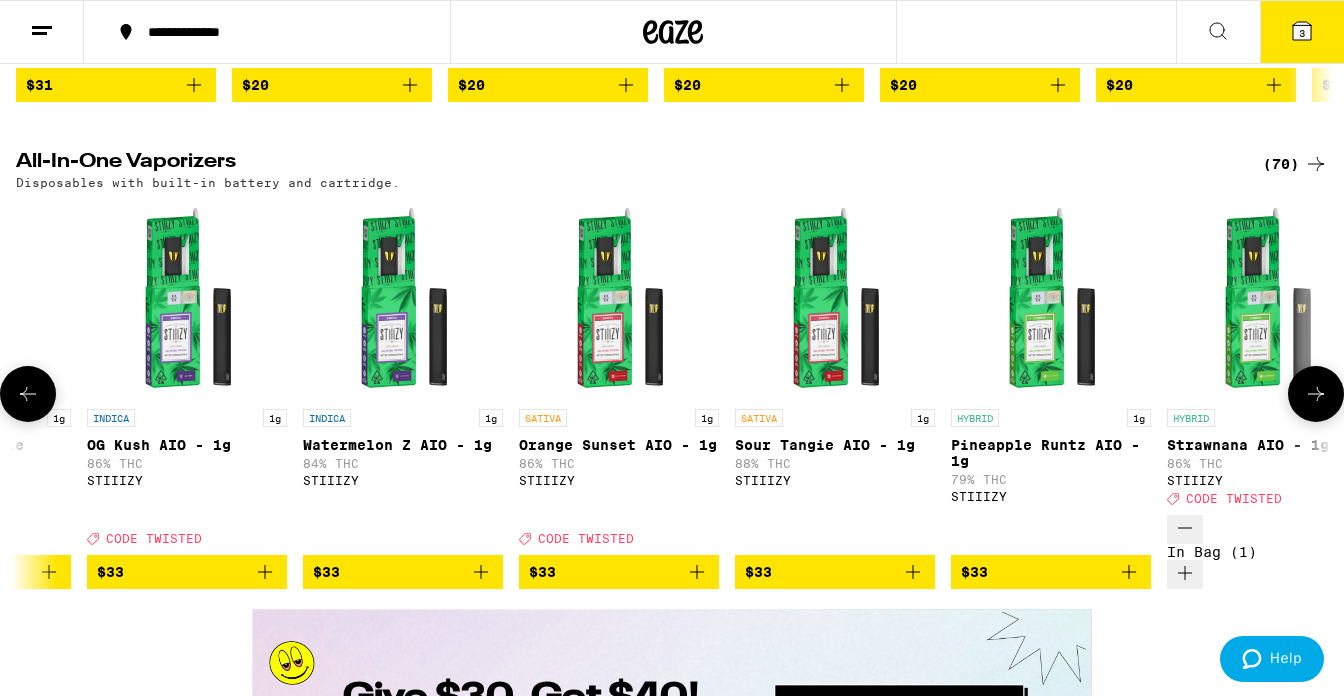 scroll, scrollTop: 2433, scrollLeft: 0, axis: vertical 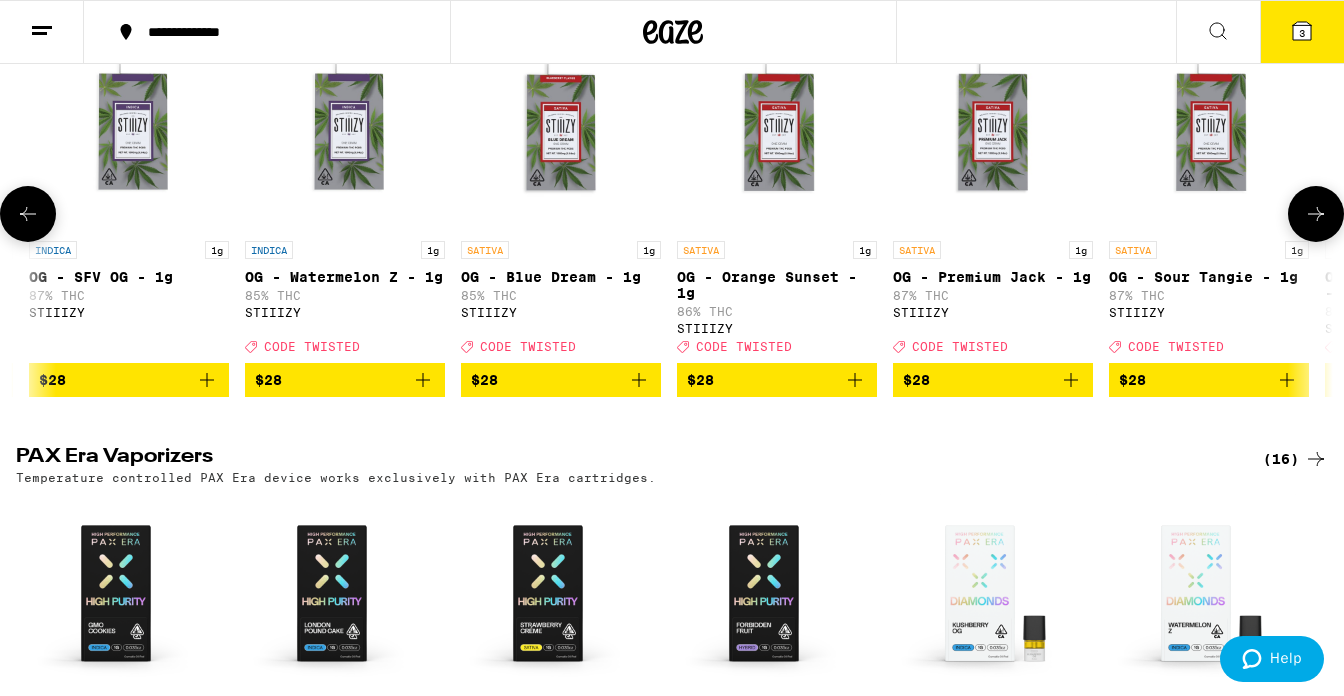click on "STIIIZY" at bounding box center (345, 312) 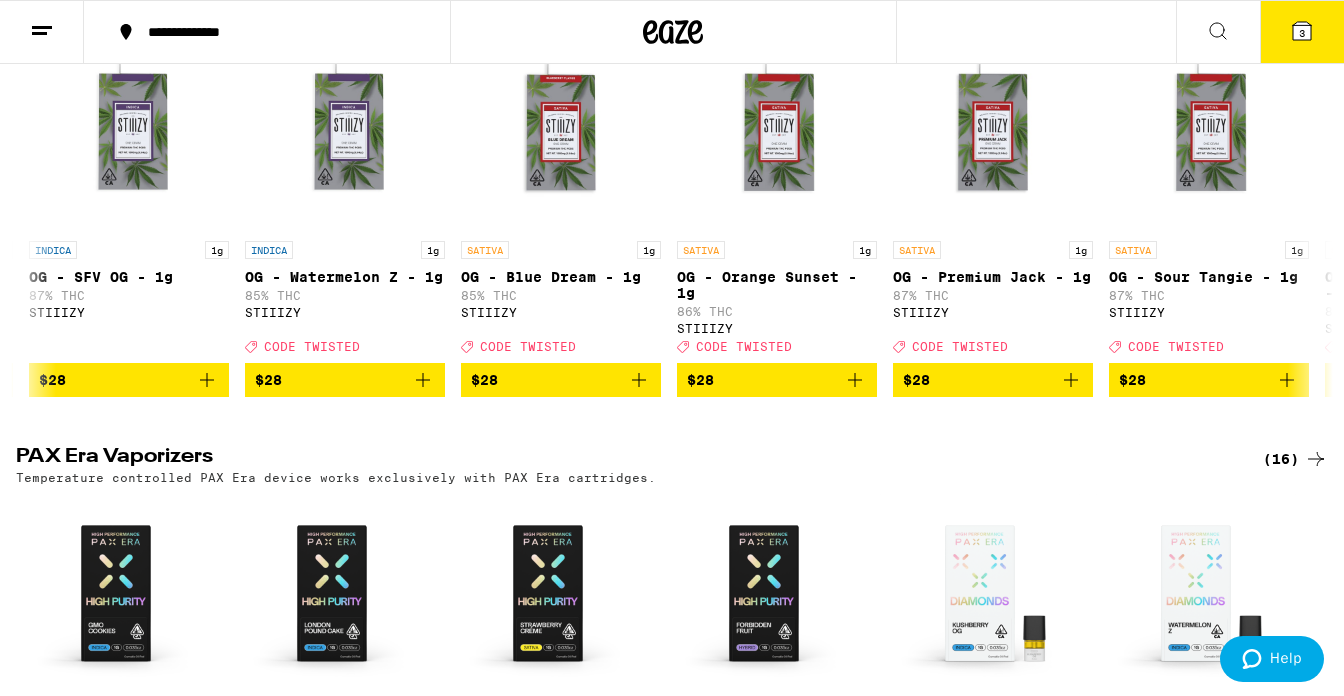 scroll, scrollTop: 3198, scrollLeft: 0, axis: vertical 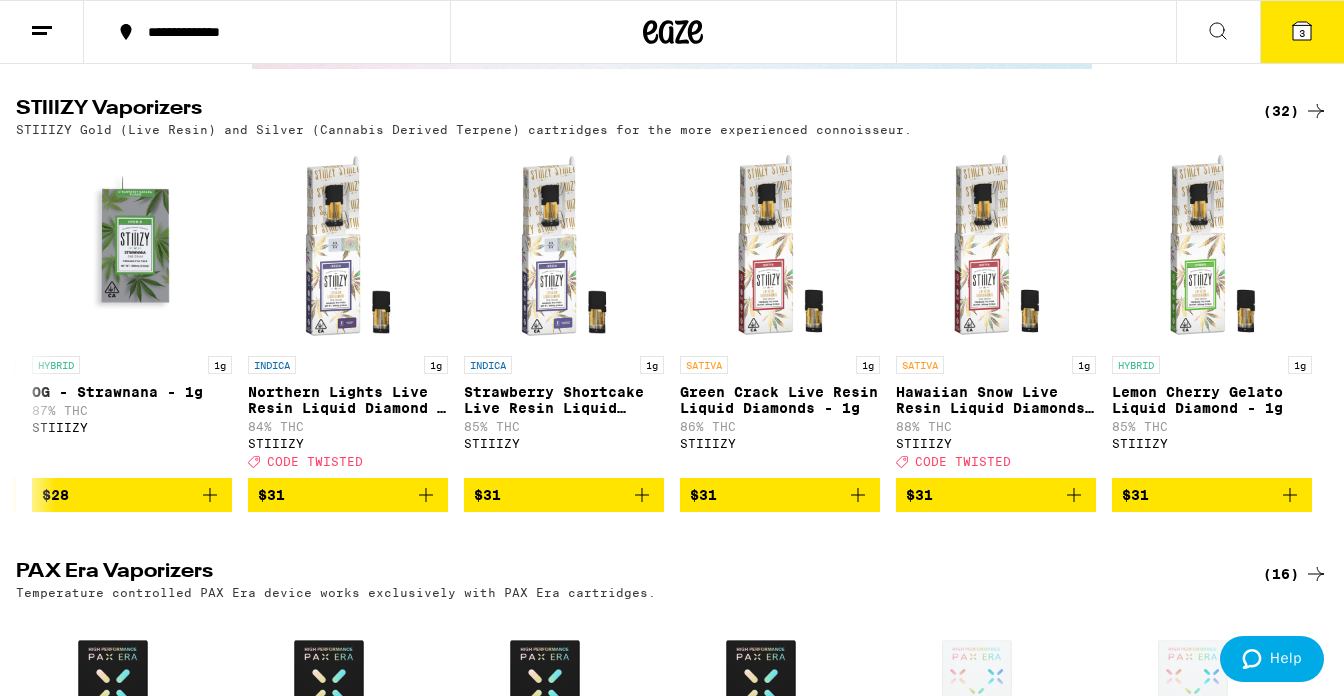 click on "3" at bounding box center (1302, 32) 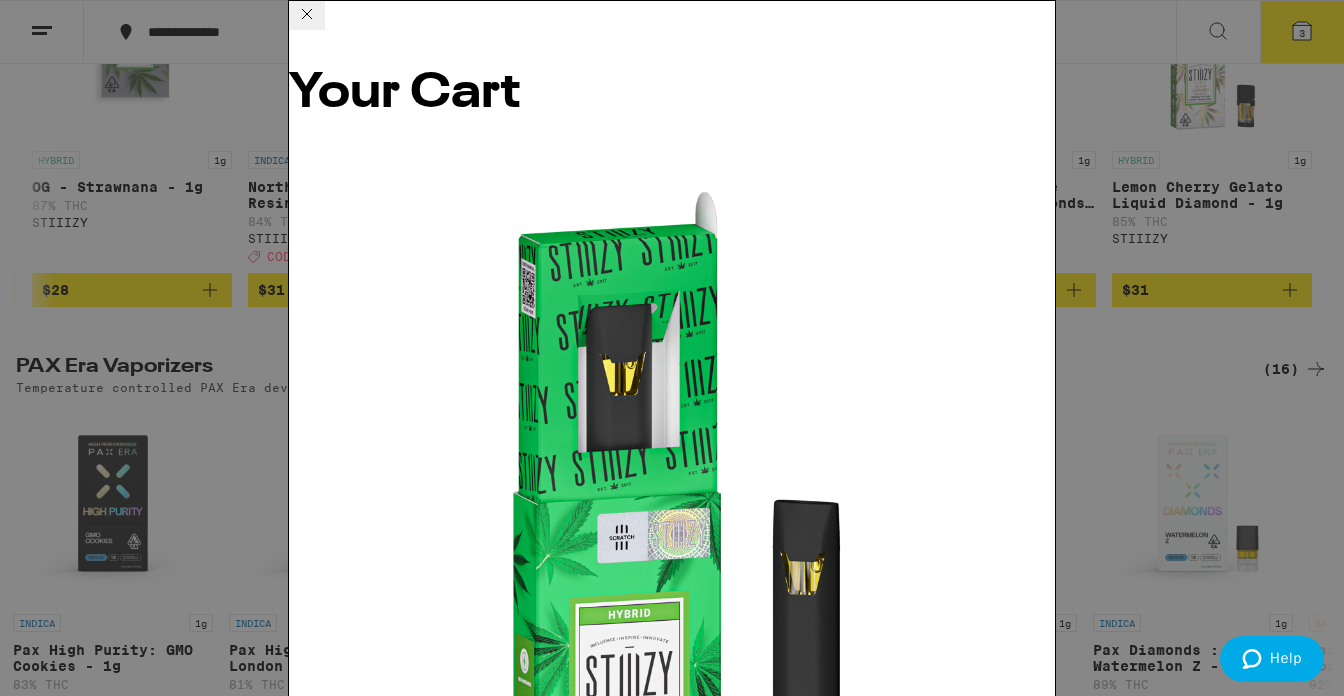 type 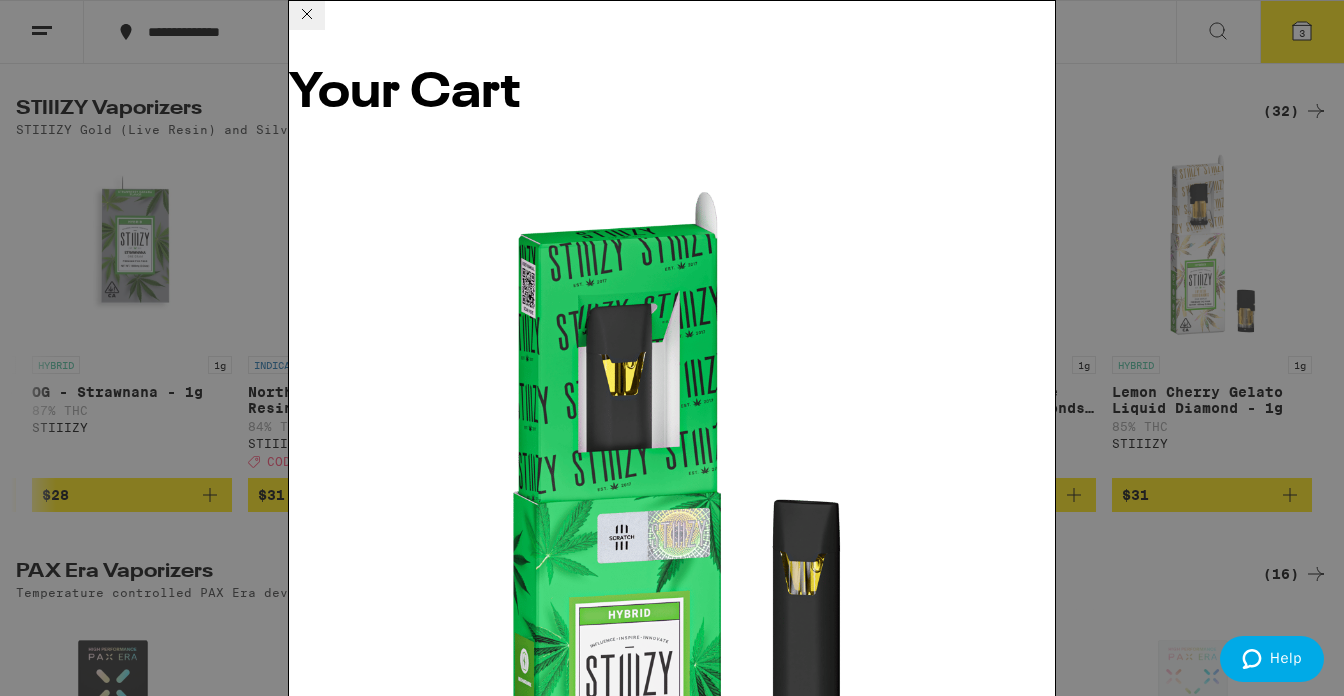 click on "Strawnana AIO - 1g" at bounding box center (370, 932) 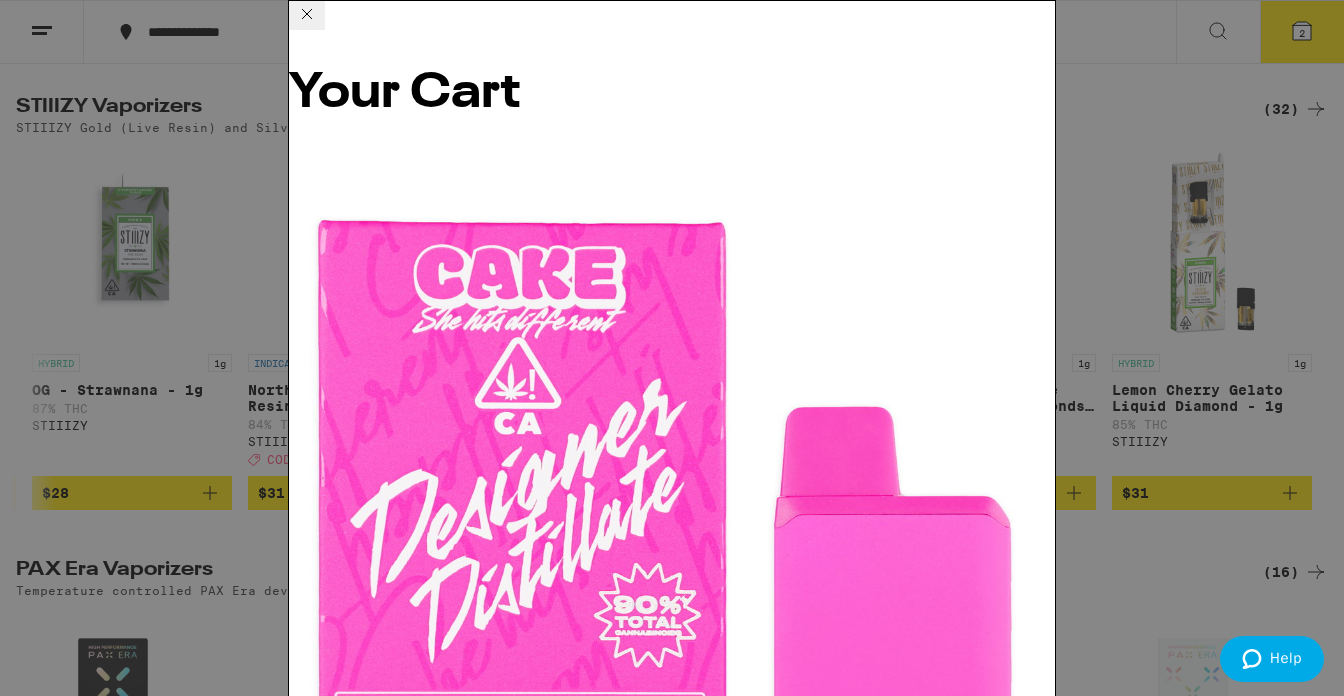 scroll, scrollTop: 0, scrollLeft: 0, axis: both 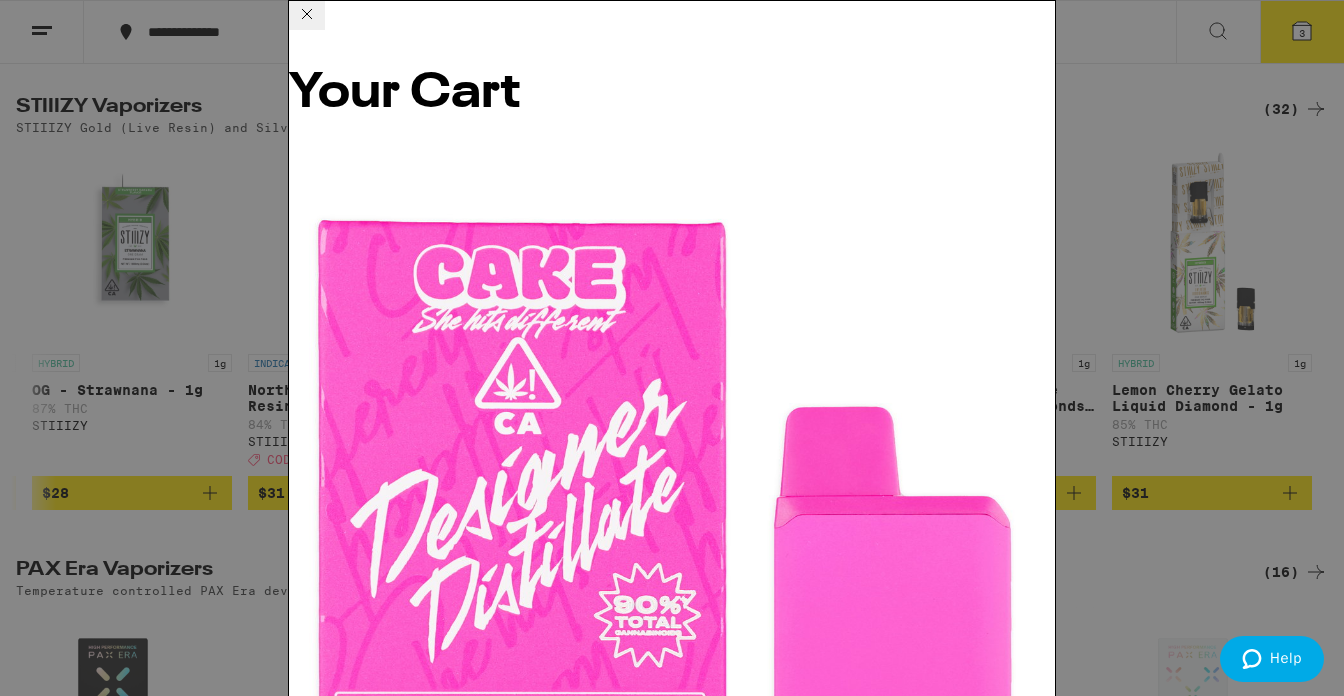 type 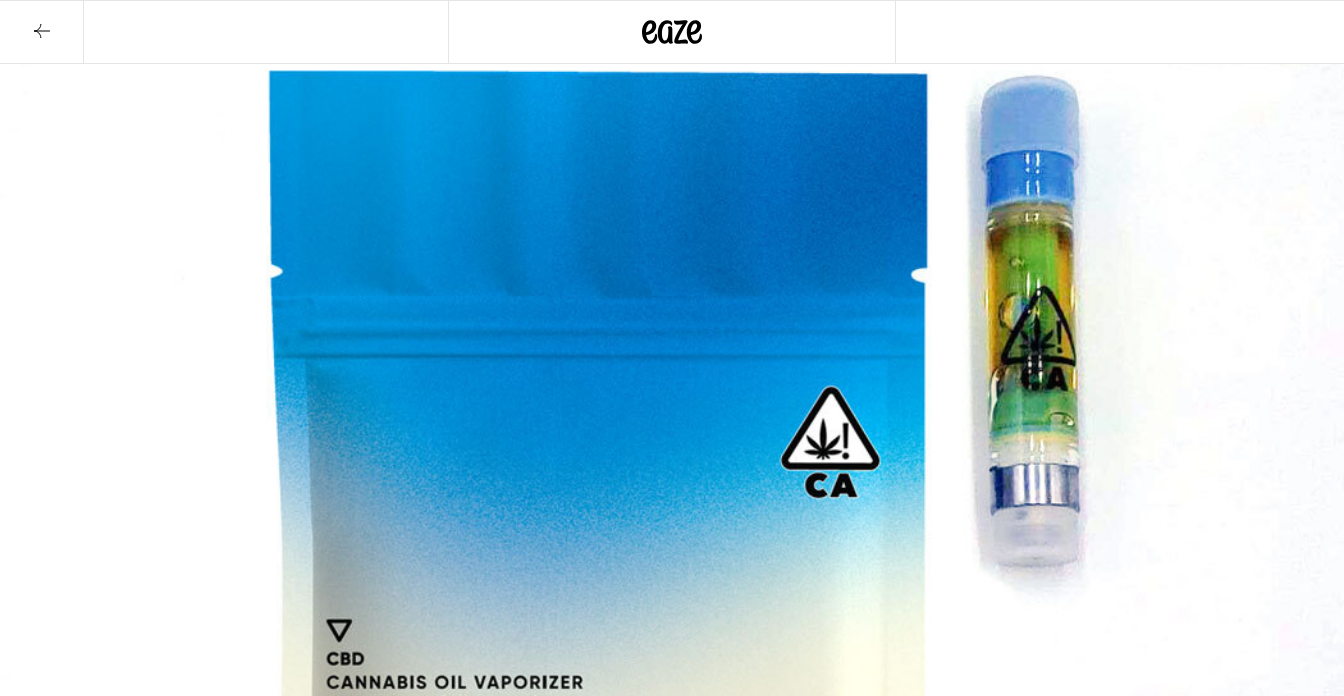 scroll, scrollTop: 0, scrollLeft: 0, axis: both 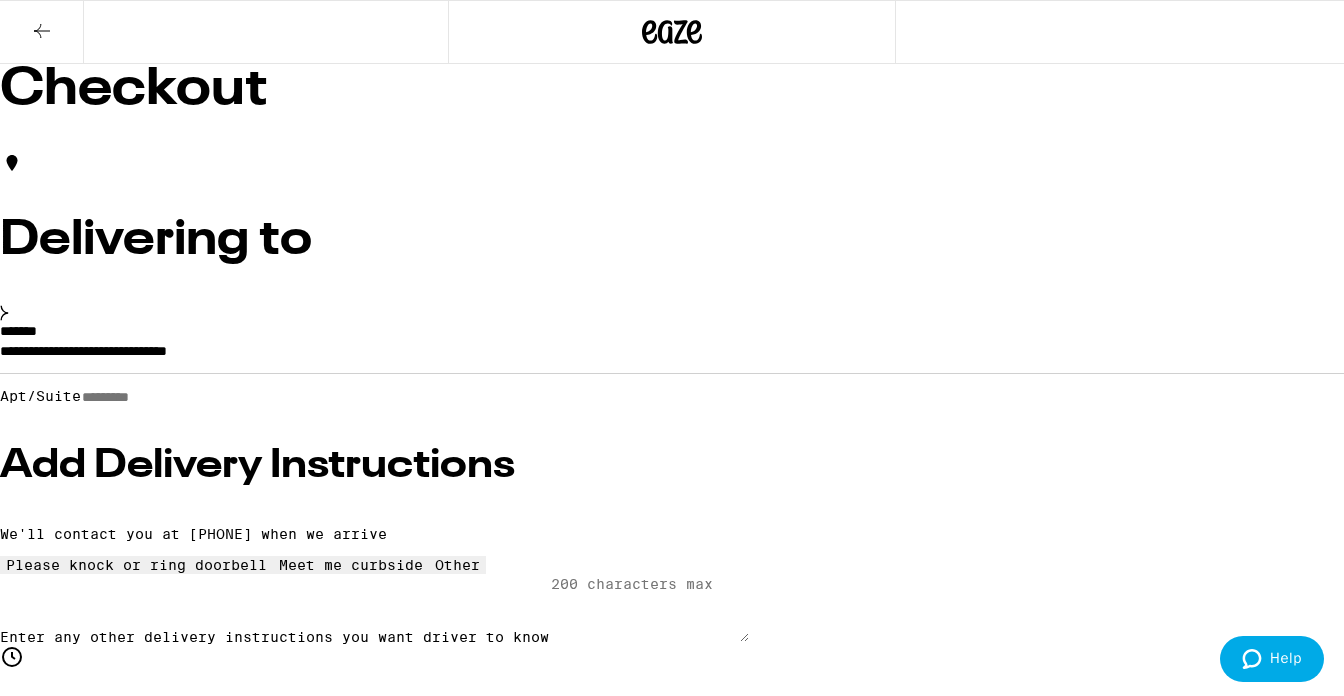 click on "Apt/Suite" at bounding box center (152, 397) 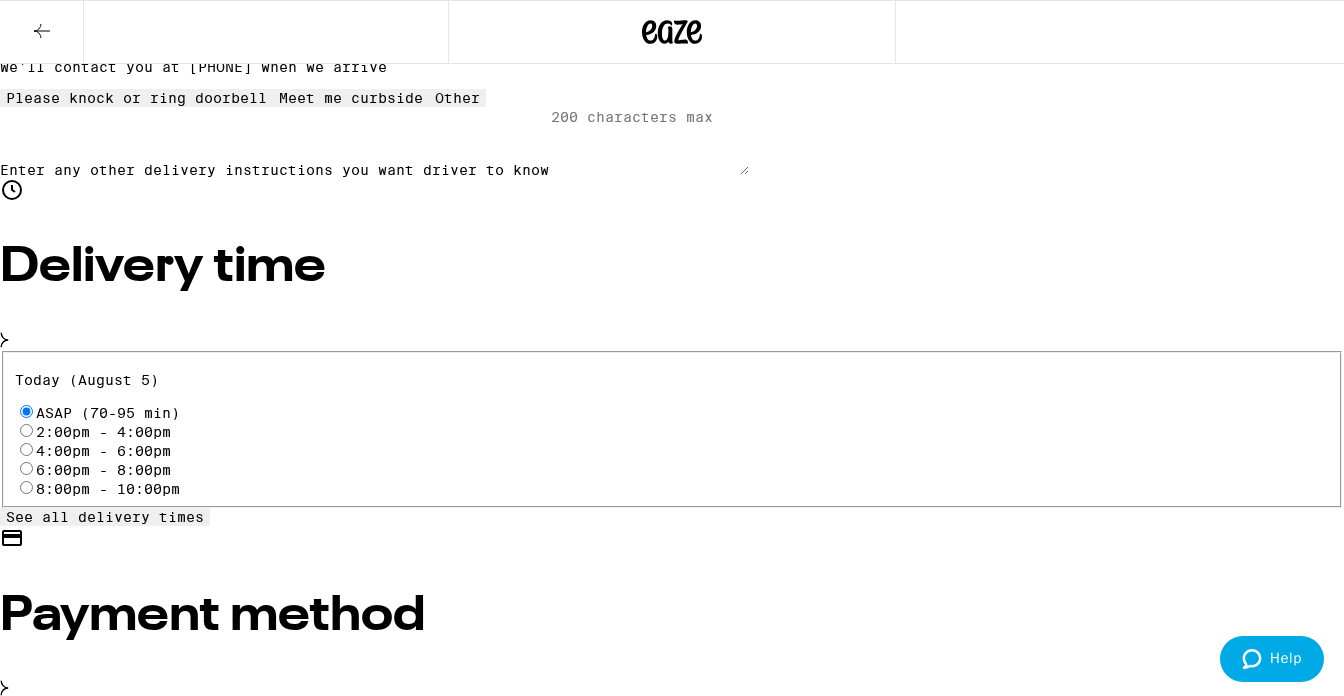 scroll, scrollTop: 473, scrollLeft: 0, axis: vertical 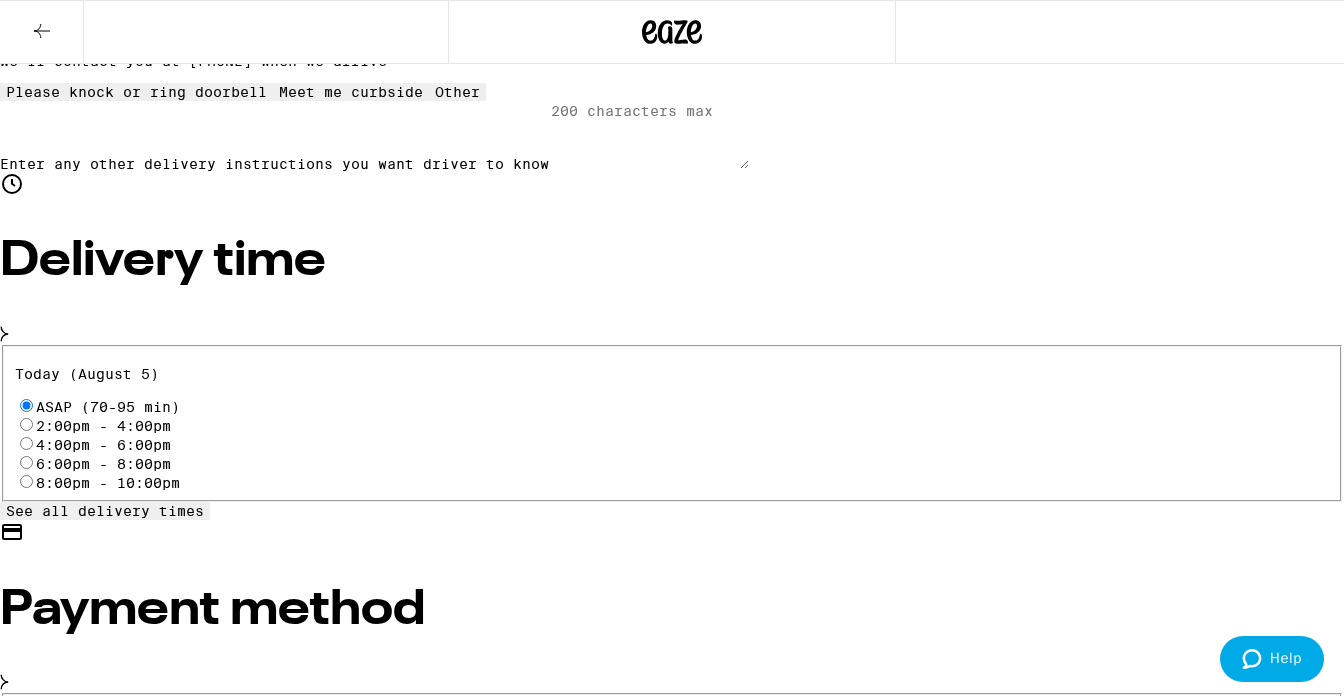 type on "*" 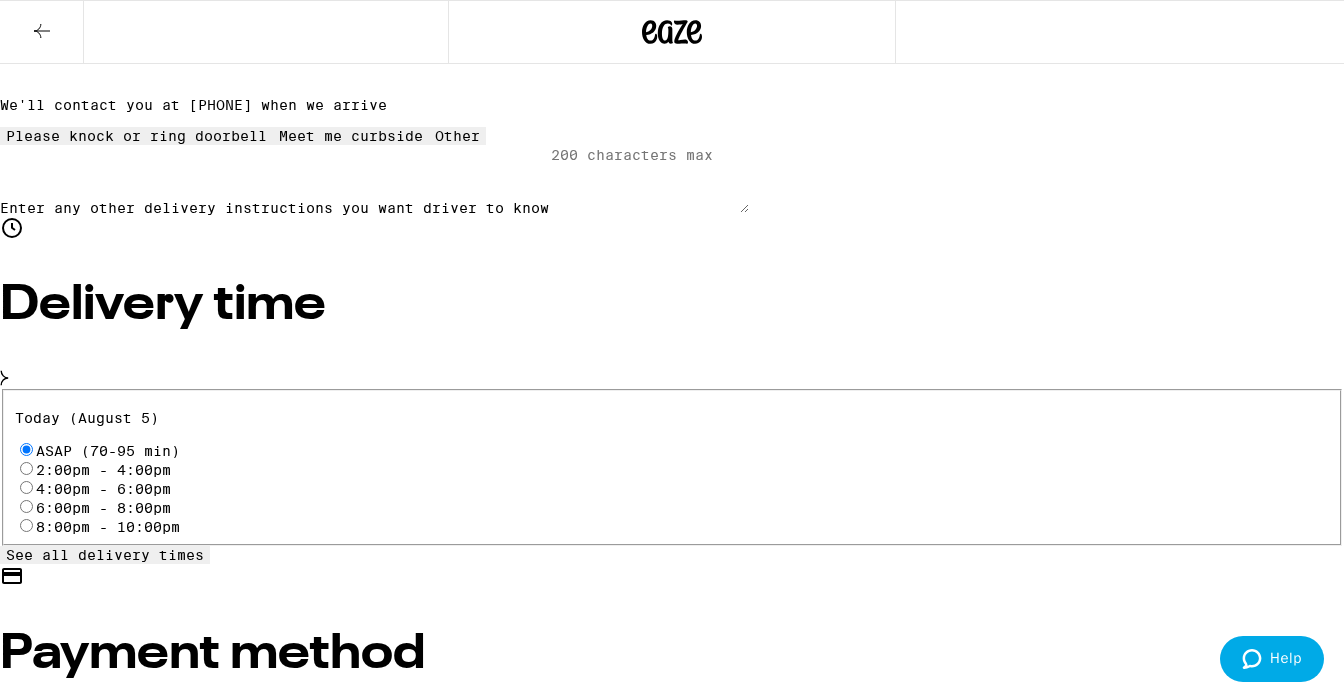 scroll, scrollTop: 431, scrollLeft: 0, axis: vertical 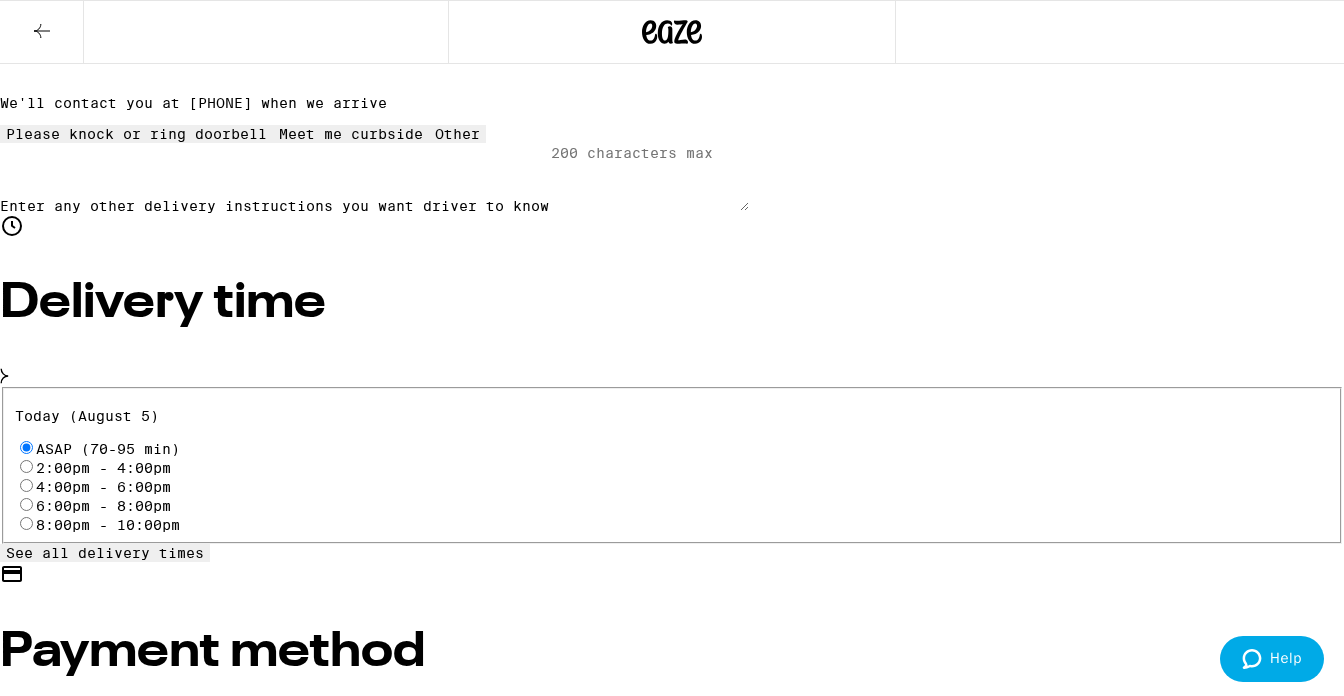 click on "Place Order" at bounding box center (55, 4302) 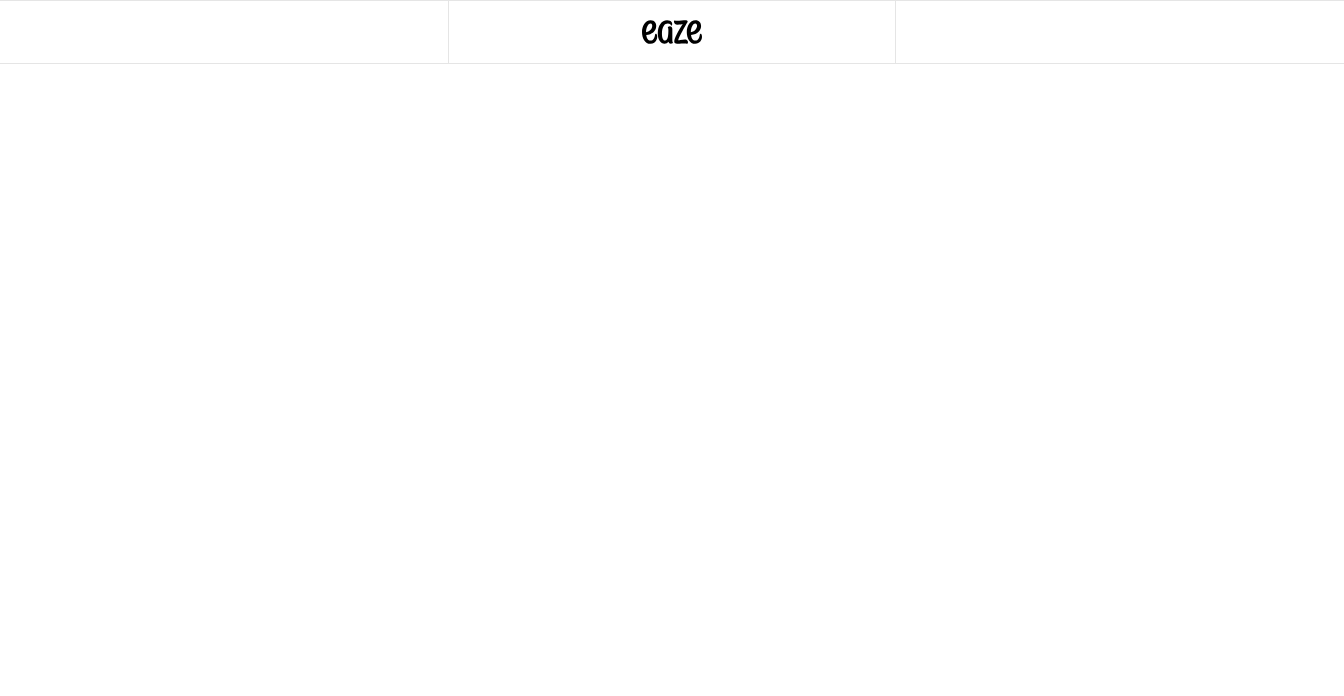 scroll, scrollTop: 0, scrollLeft: 0, axis: both 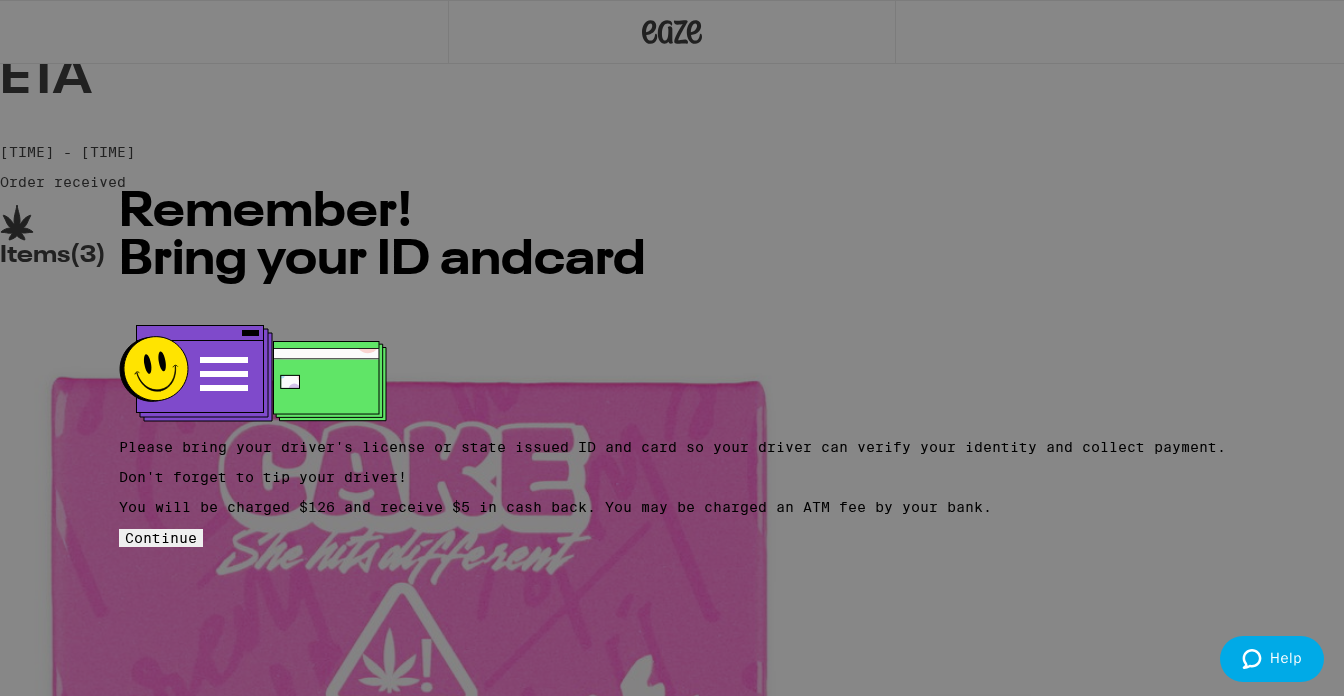 click on "Continue" at bounding box center (161, 538) 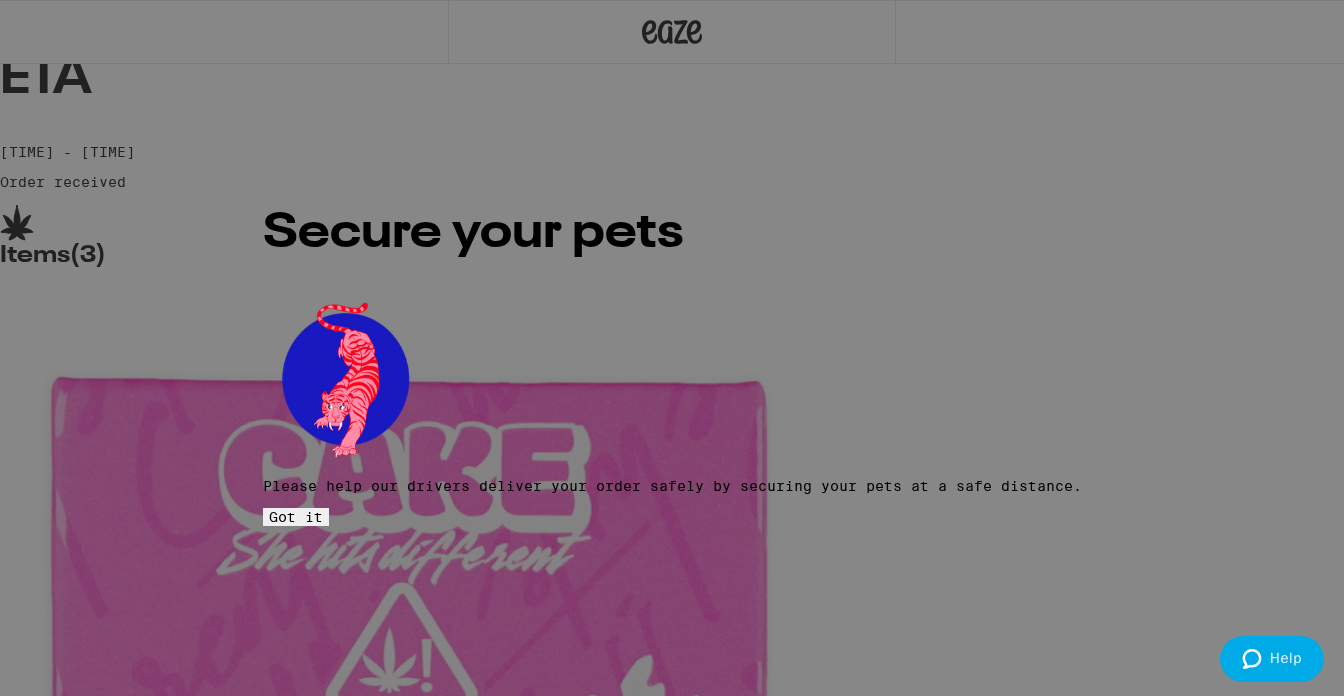click on "Got it" at bounding box center [296, 517] 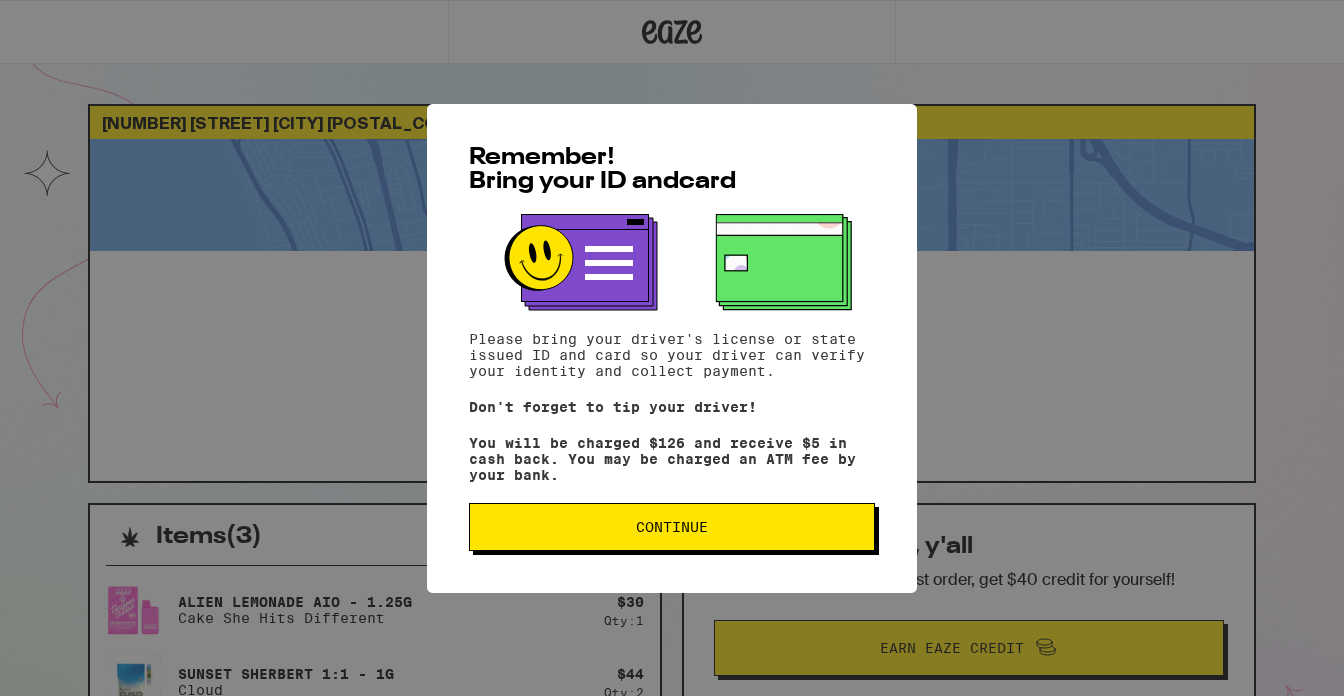 scroll, scrollTop: 0, scrollLeft: 0, axis: both 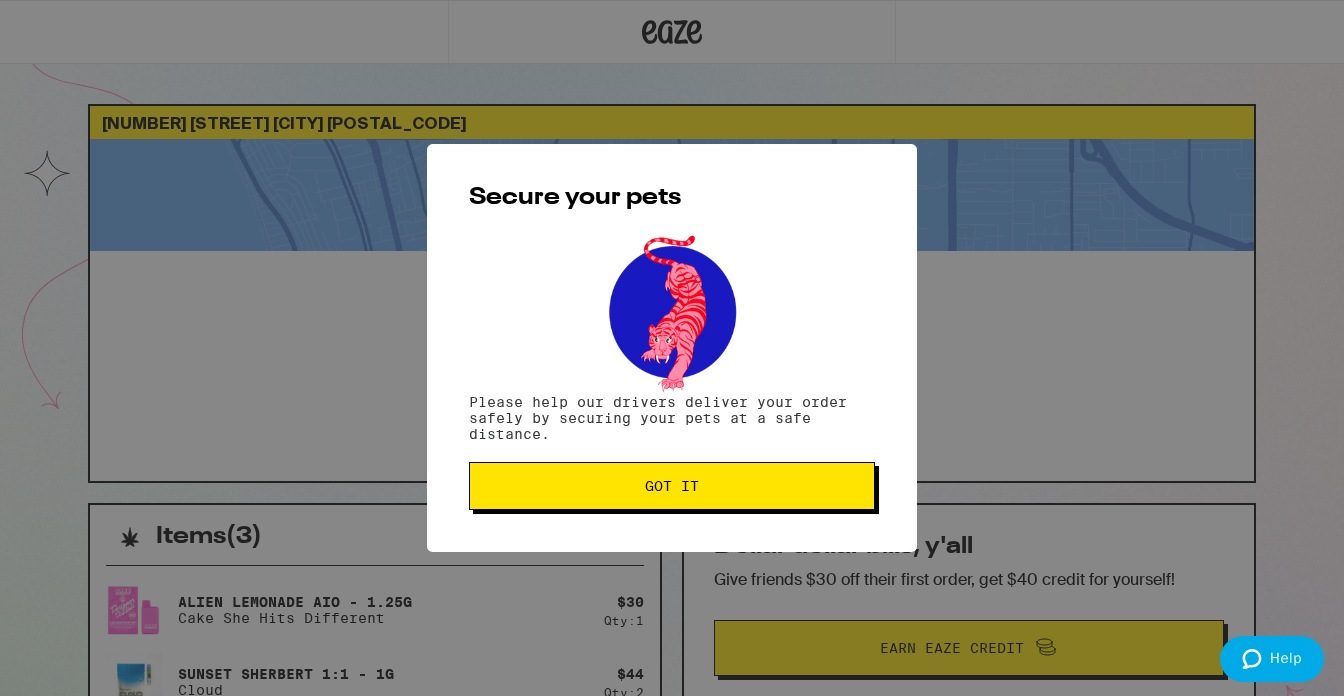 click on "Got it" at bounding box center (672, 486) 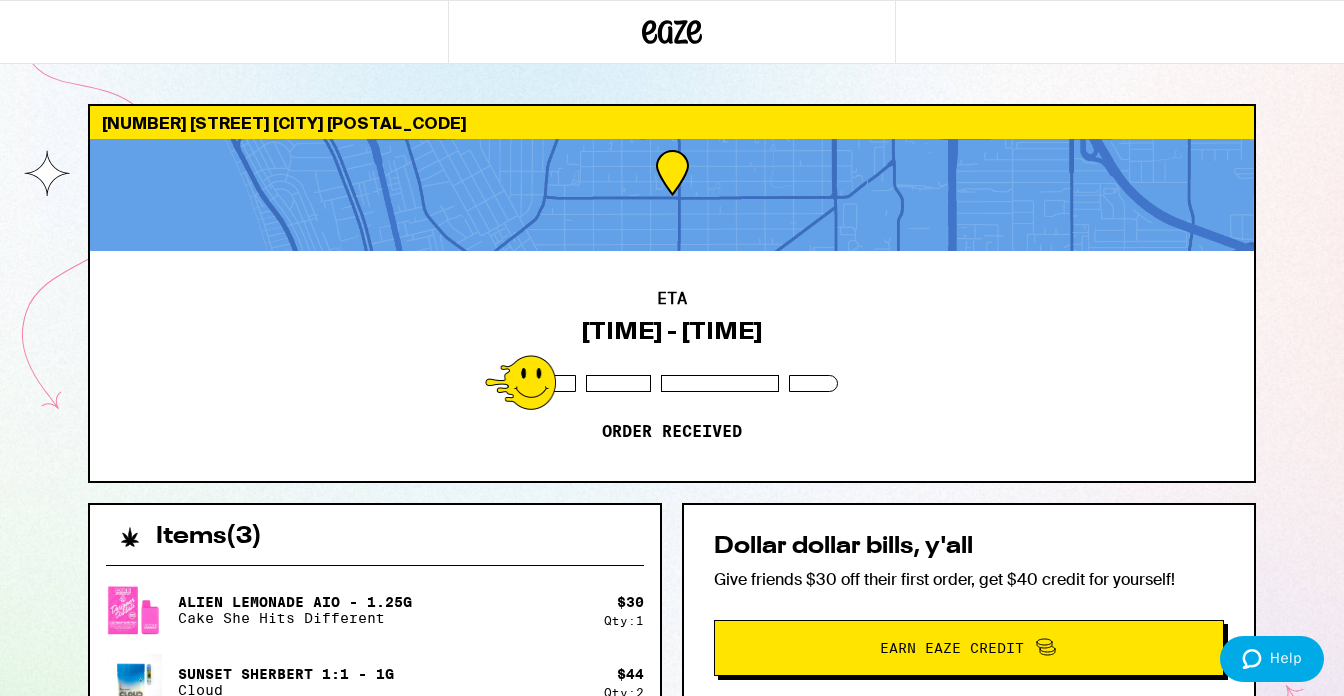 scroll, scrollTop: 0, scrollLeft: 0, axis: both 